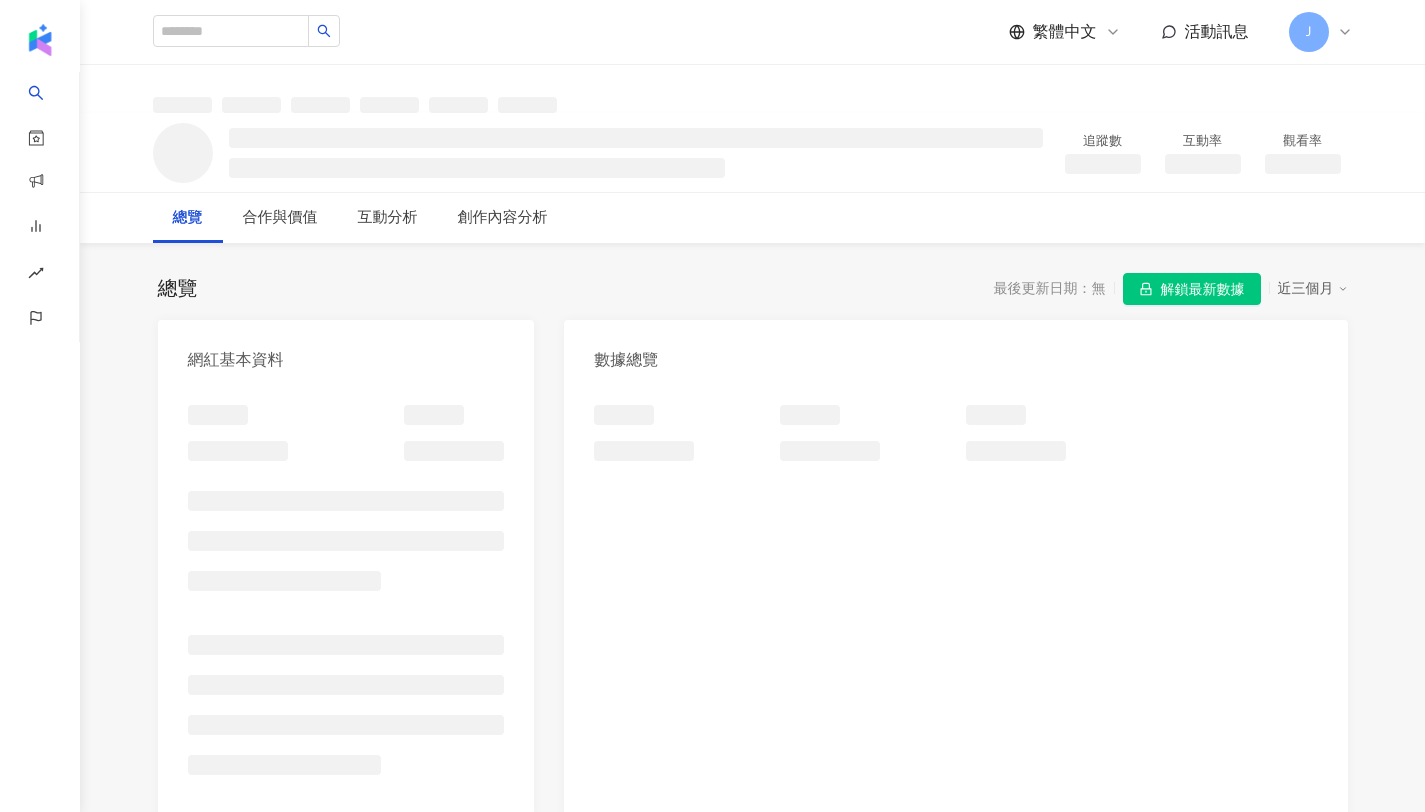 scroll, scrollTop: 0, scrollLeft: 0, axis: both 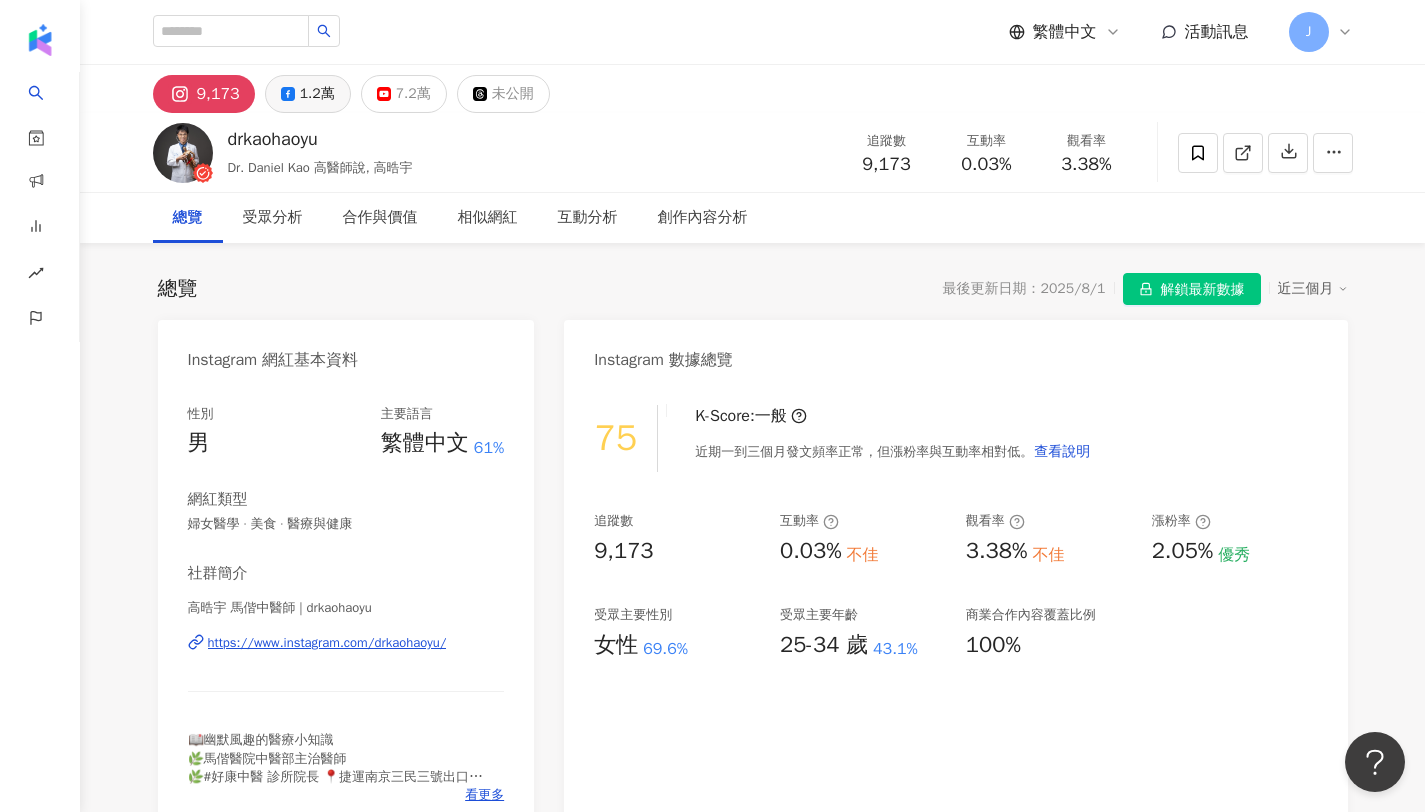 click on "1.2萬" at bounding box center (317, 94) 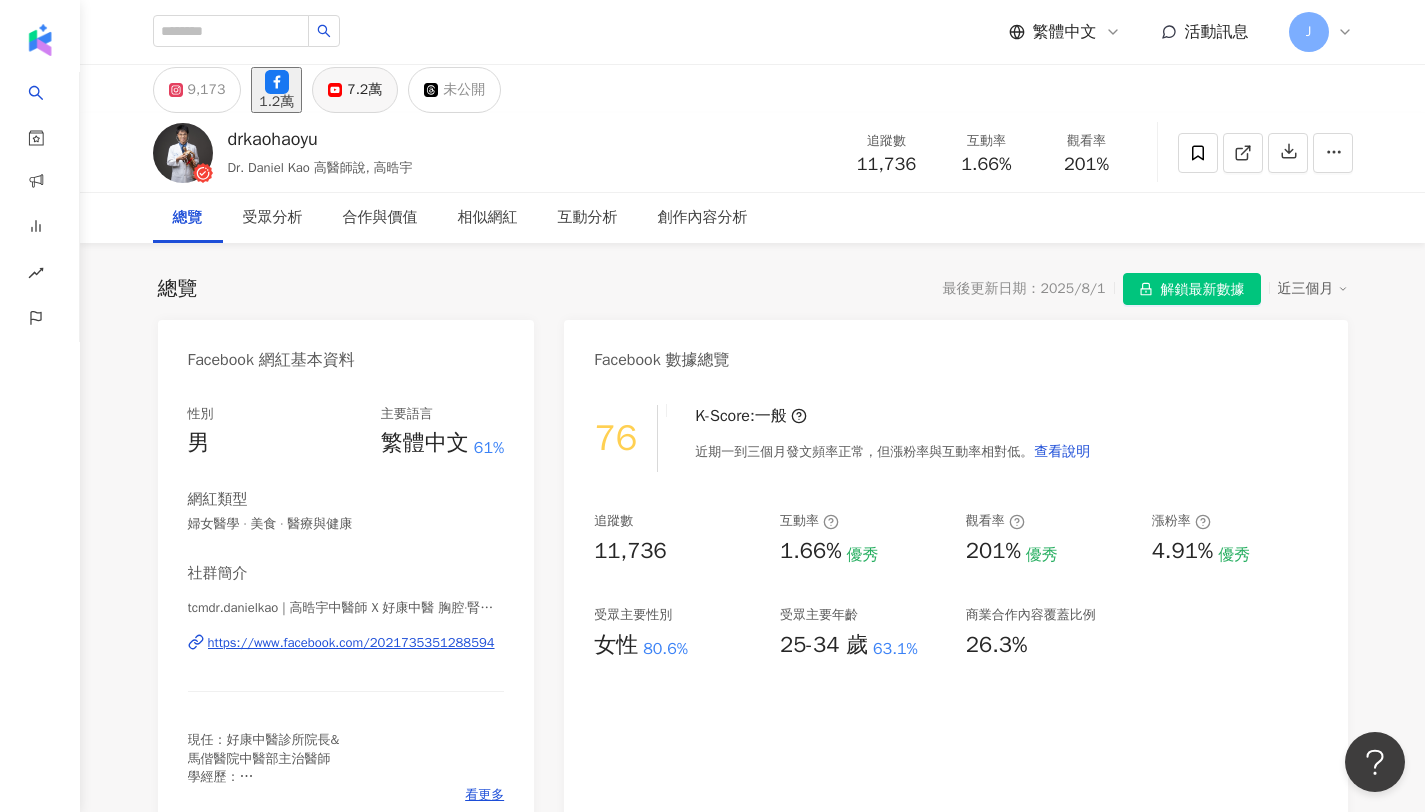 click on "7.2萬" at bounding box center (355, 90) 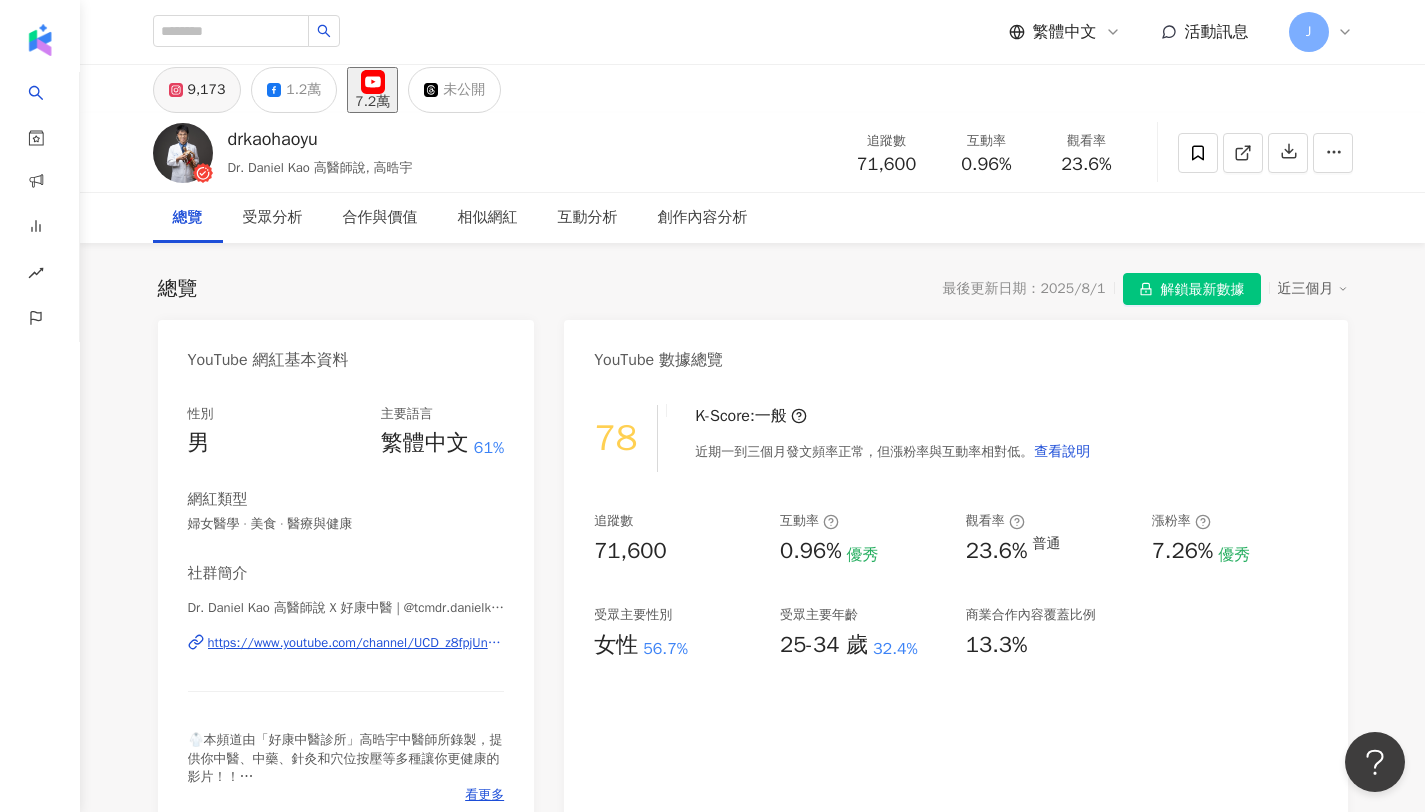 click on "9,173" at bounding box center (207, 90) 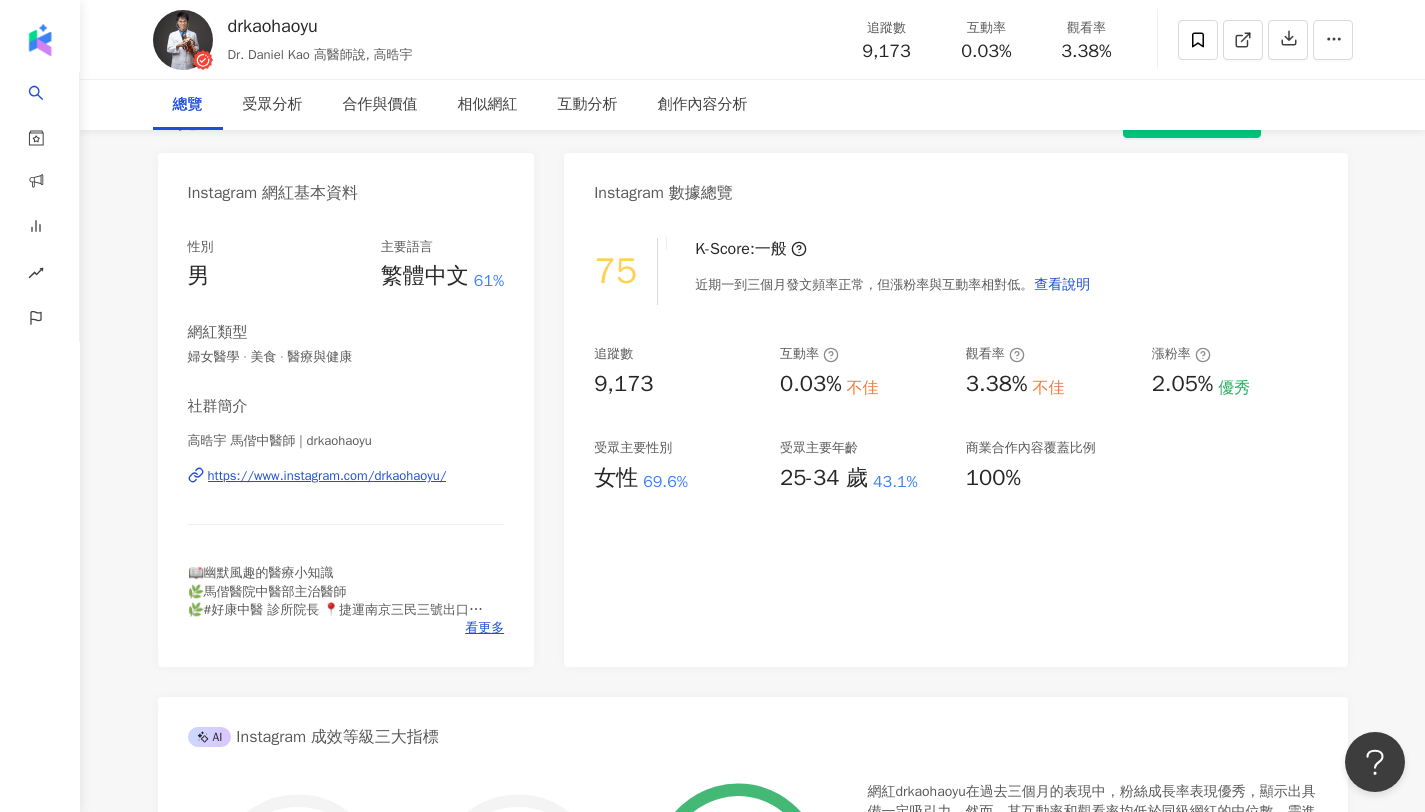 scroll, scrollTop: 0, scrollLeft: 0, axis: both 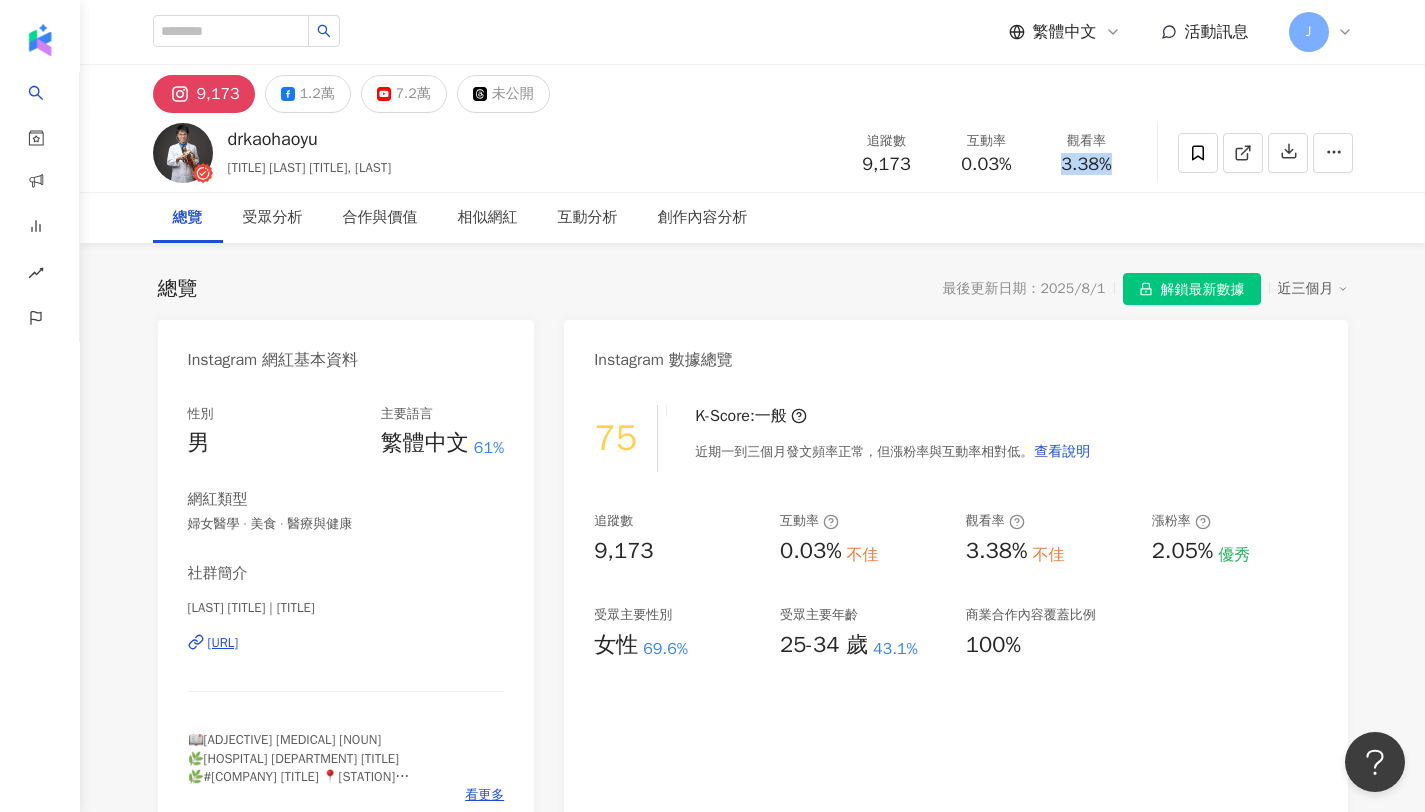 drag, startPoint x: 1057, startPoint y: 163, endPoint x: 1135, endPoint y: 161, distance: 78.025635 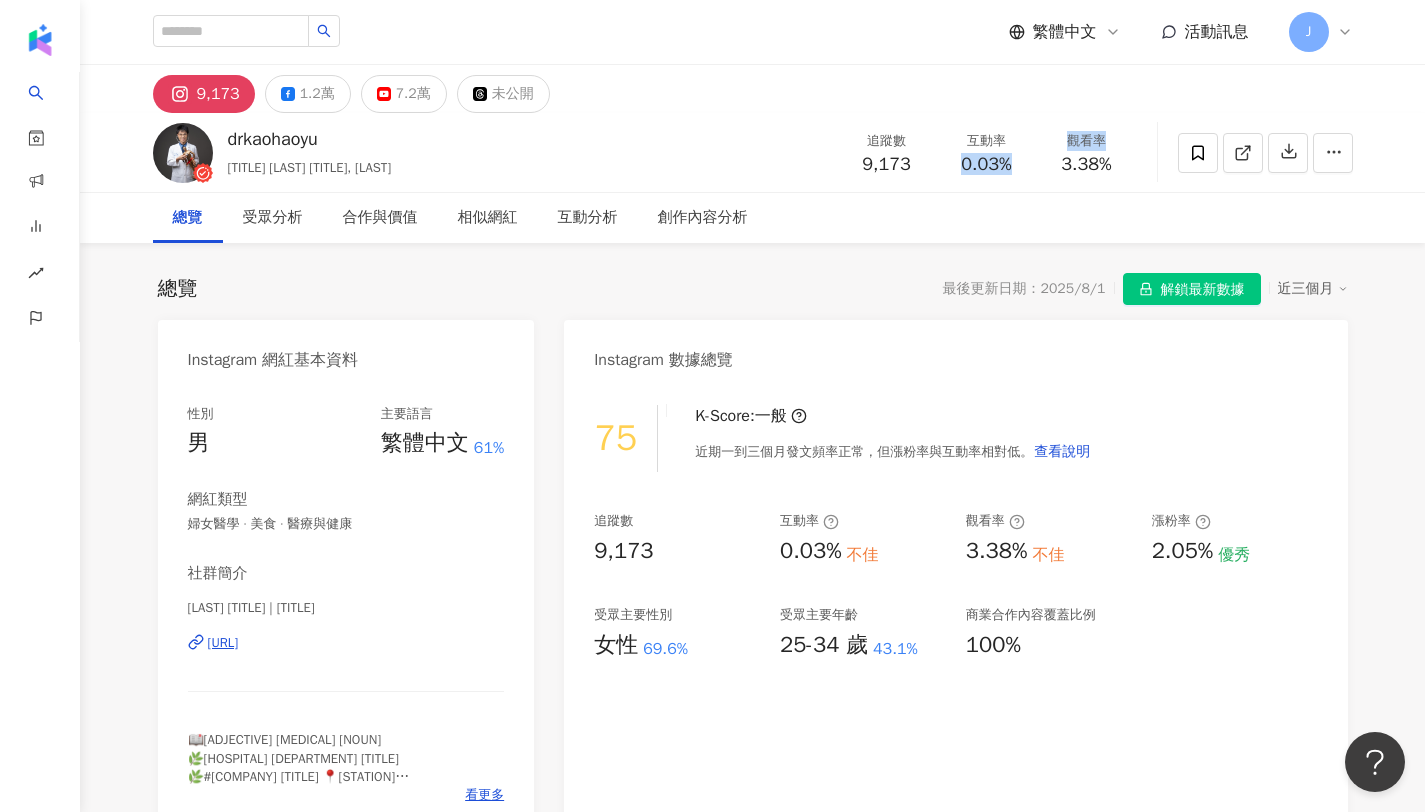 copy on "0.03% 觀看率" 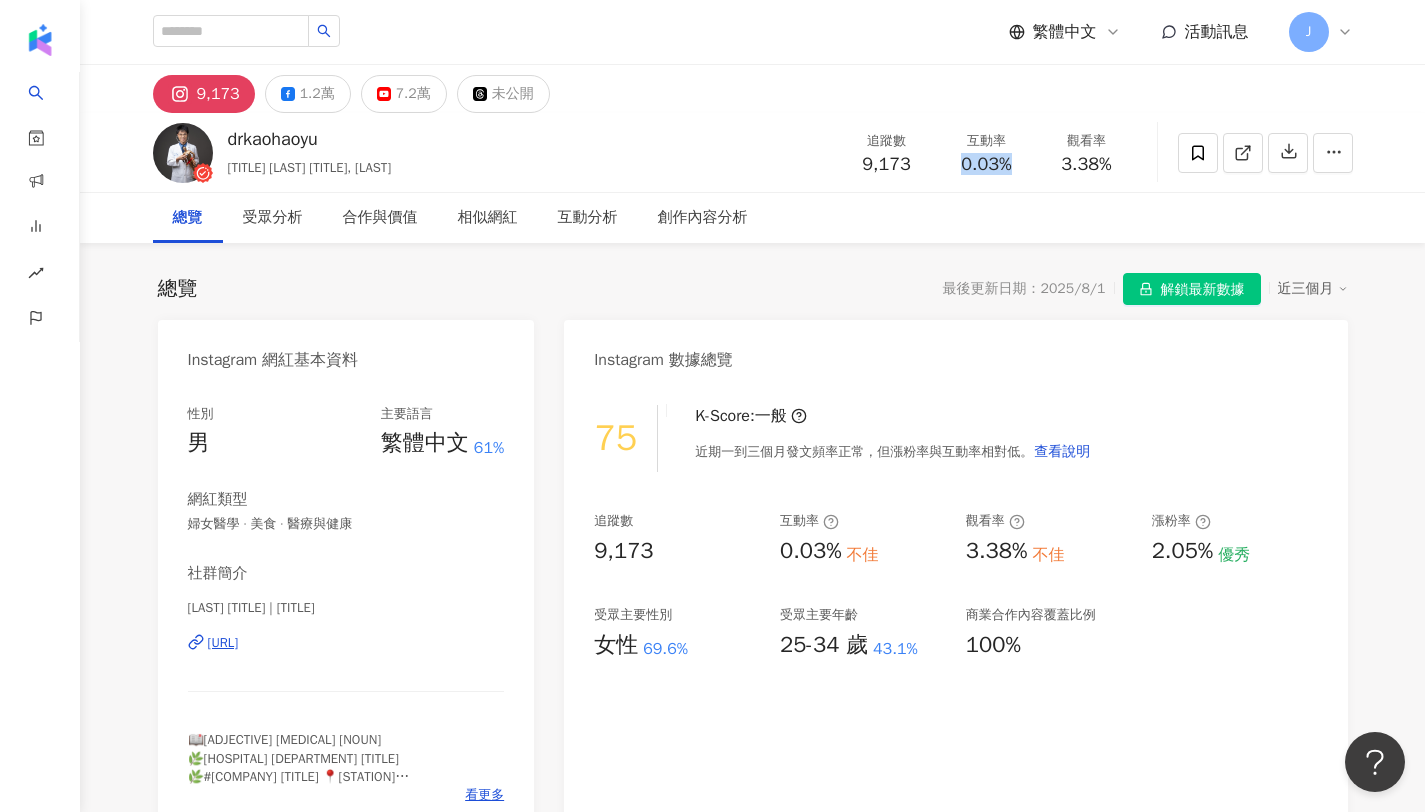 copy on "0.03%" 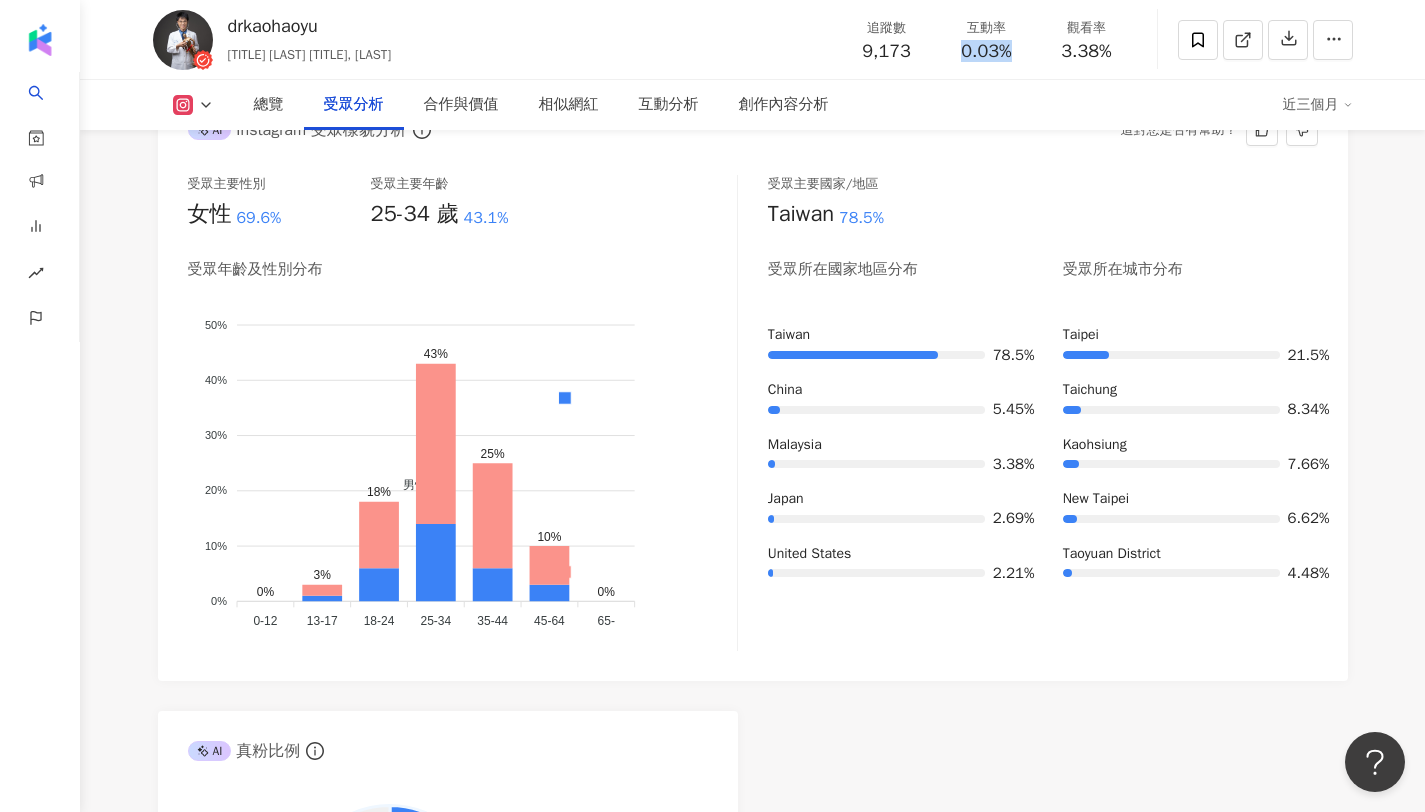 scroll, scrollTop: 1693, scrollLeft: 0, axis: vertical 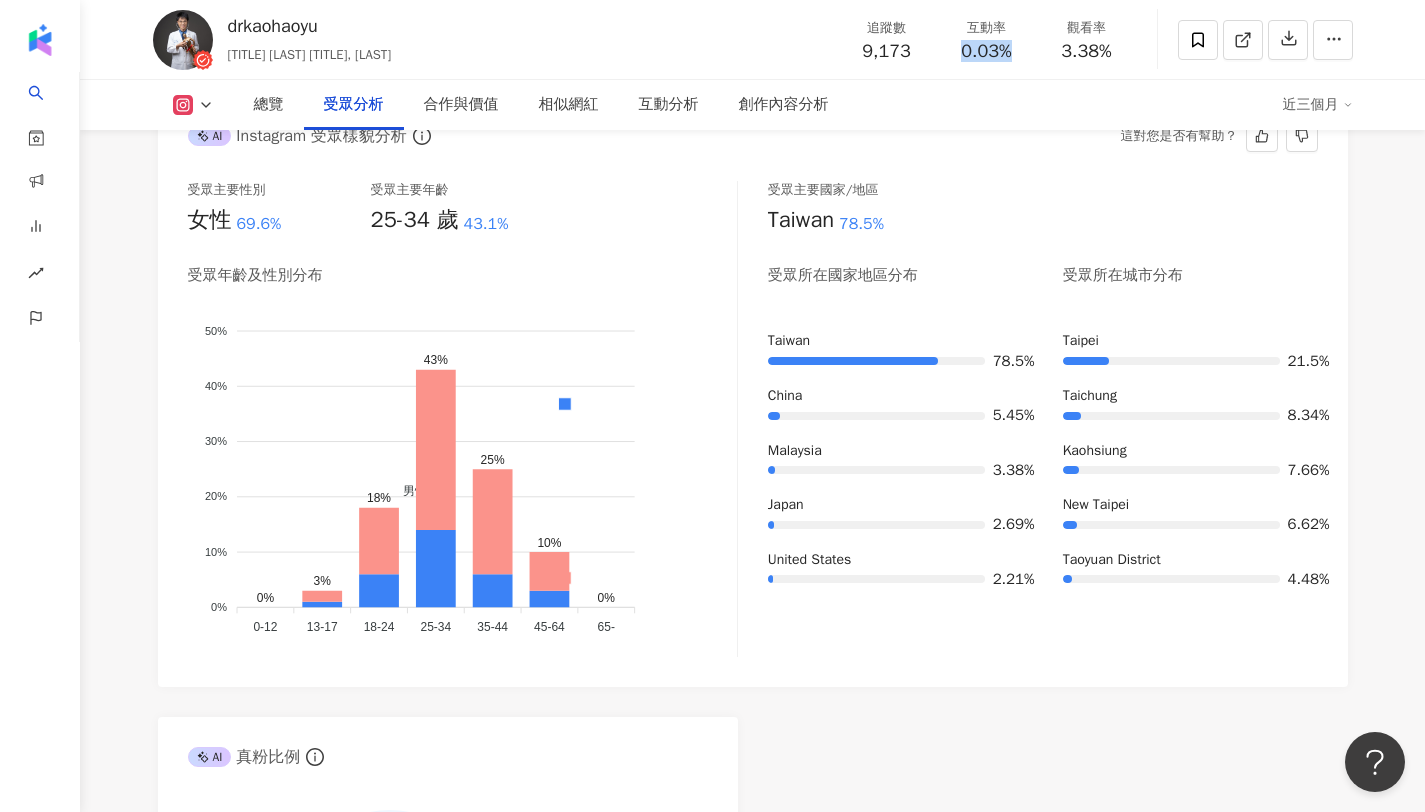drag, startPoint x: 417, startPoint y: 596, endPoint x: 466, endPoint y: 594, distance: 49.0408 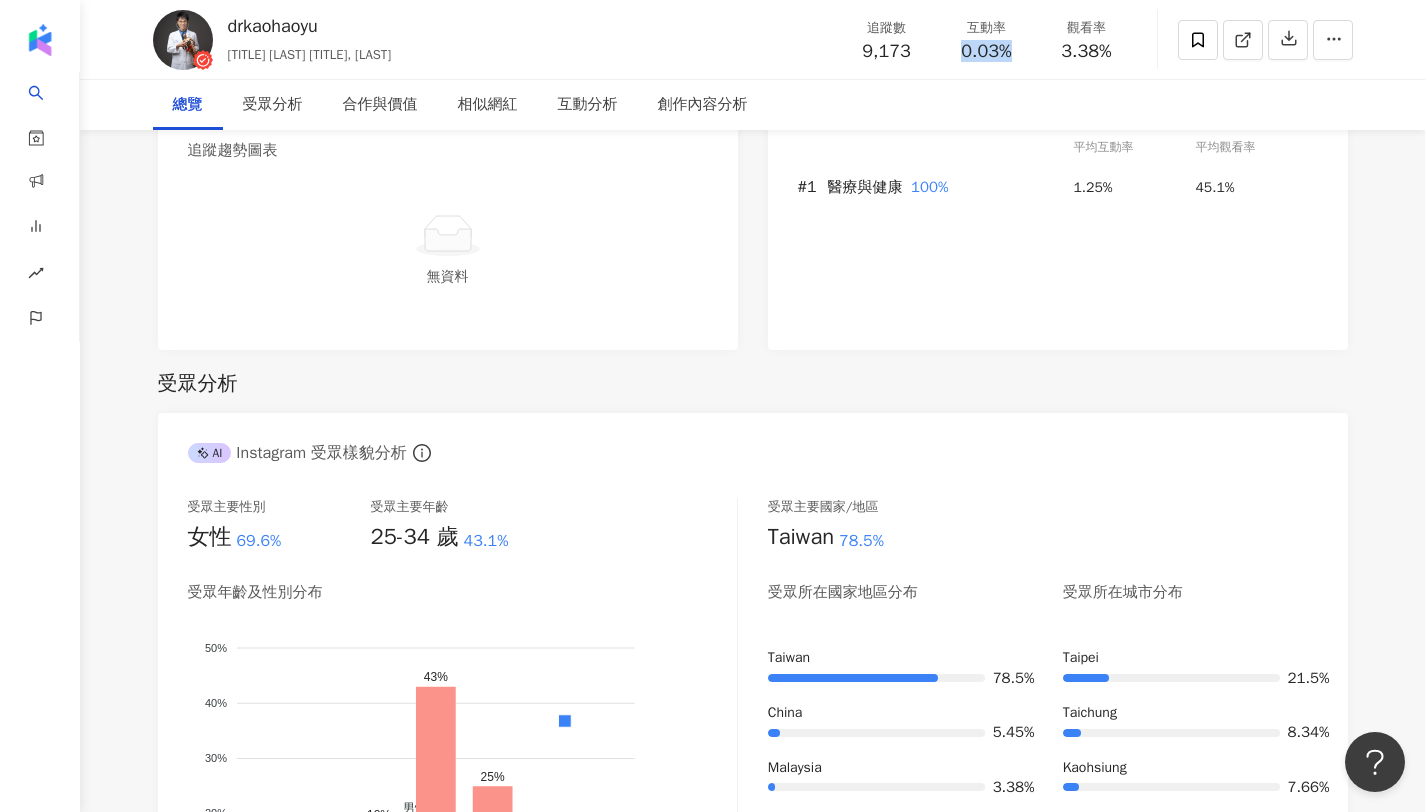 scroll, scrollTop: 0, scrollLeft: 0, axis: both 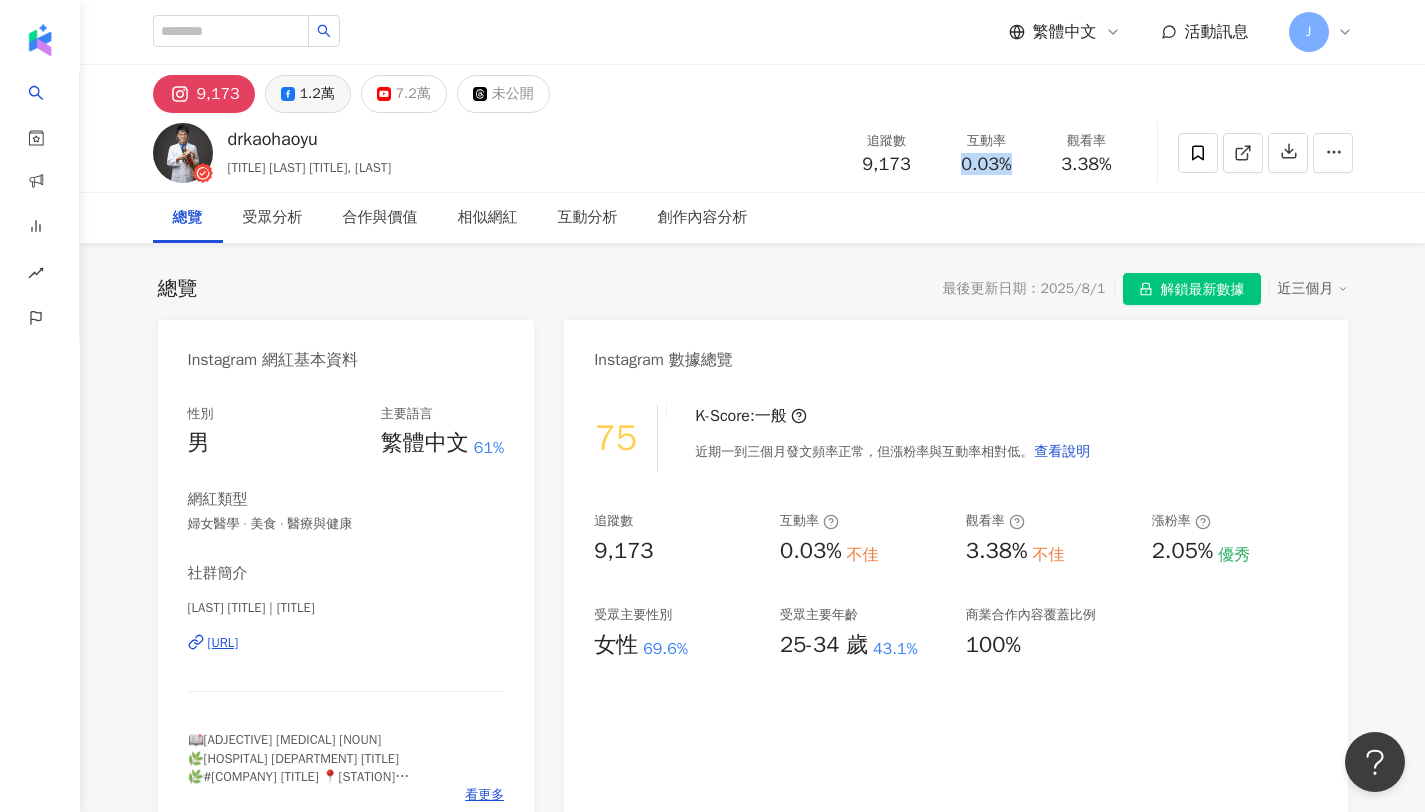 click on "1.2萬" at bounding box center (317, 94) 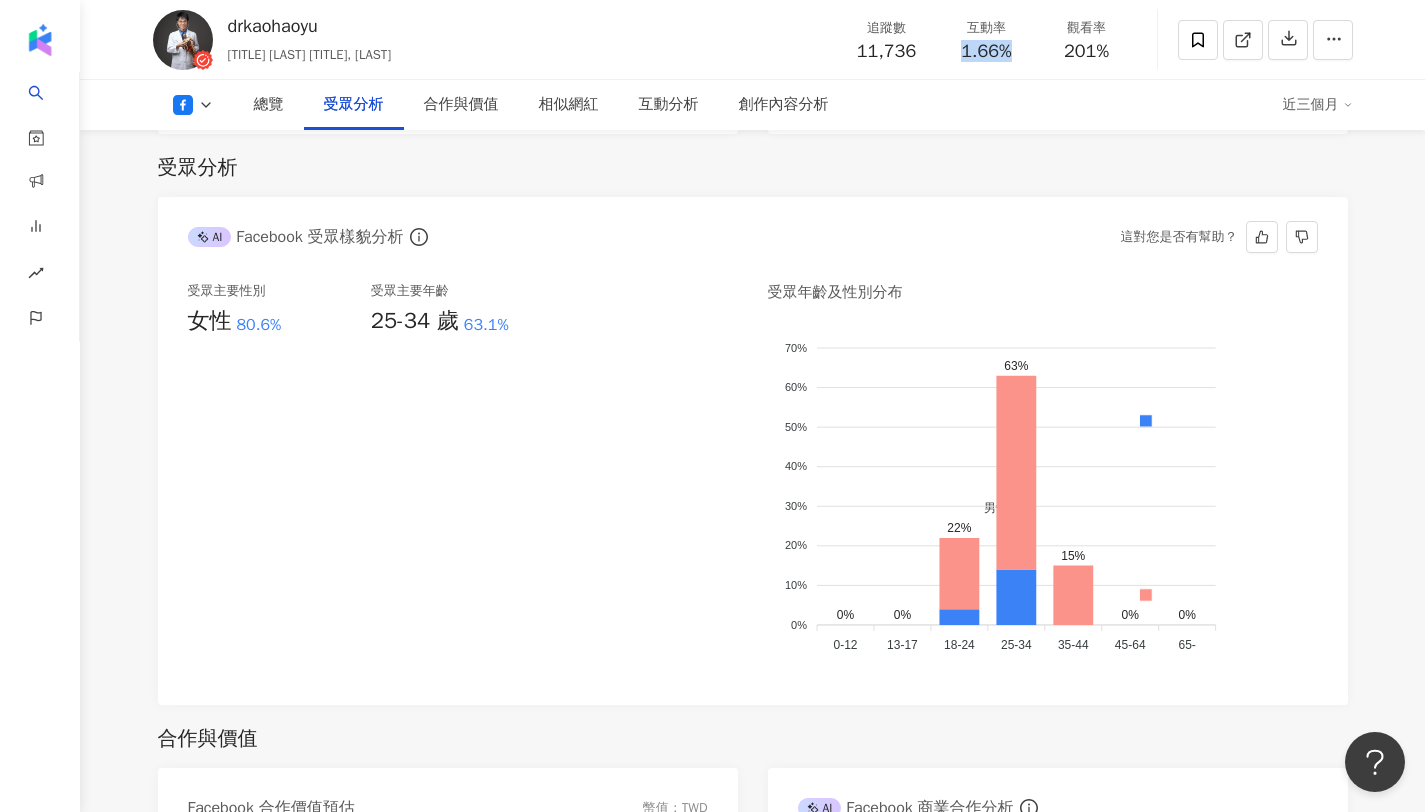 scroll, scrollTop: 1611, scrollLeft: 0, axis: vertical 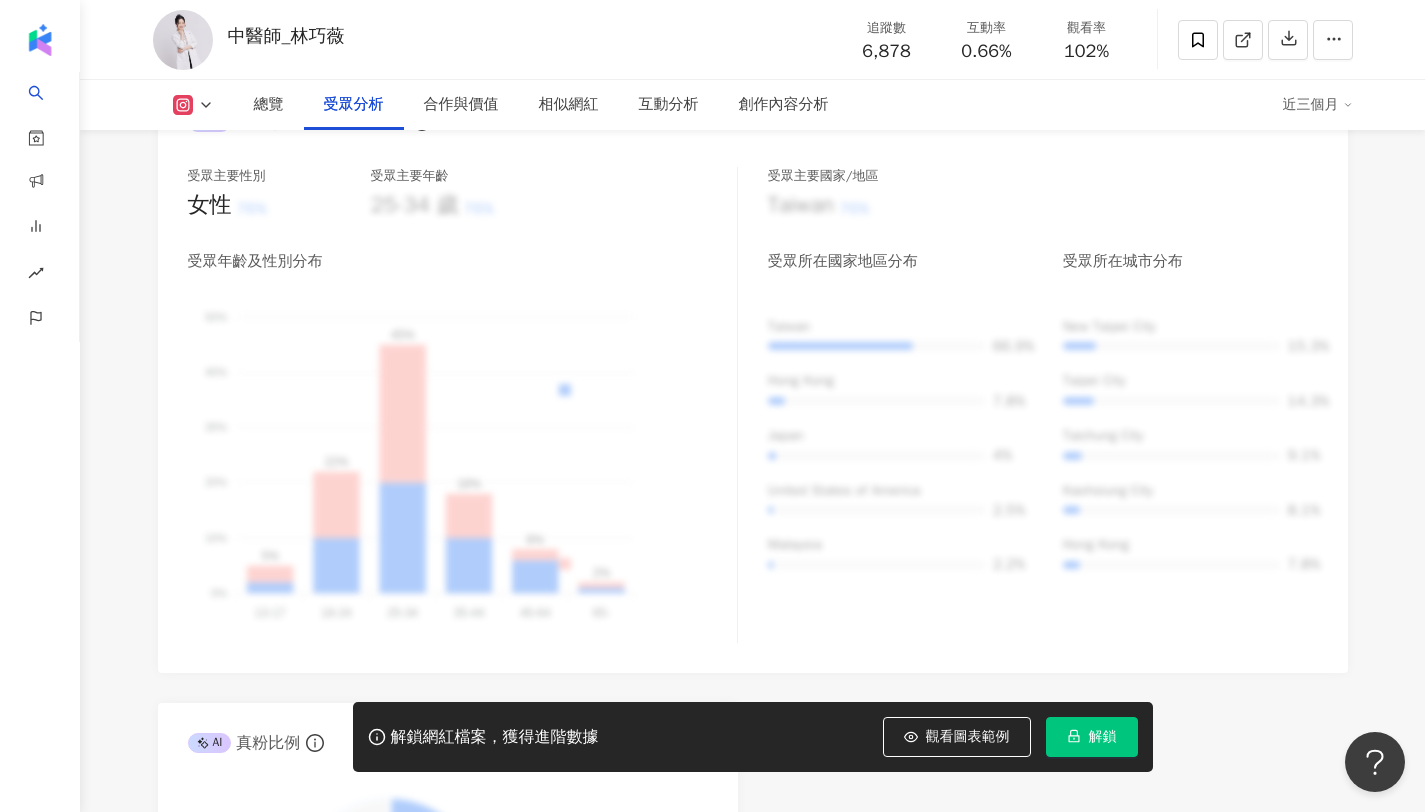 click on "解鎖" at bounding box center (1092, 737) 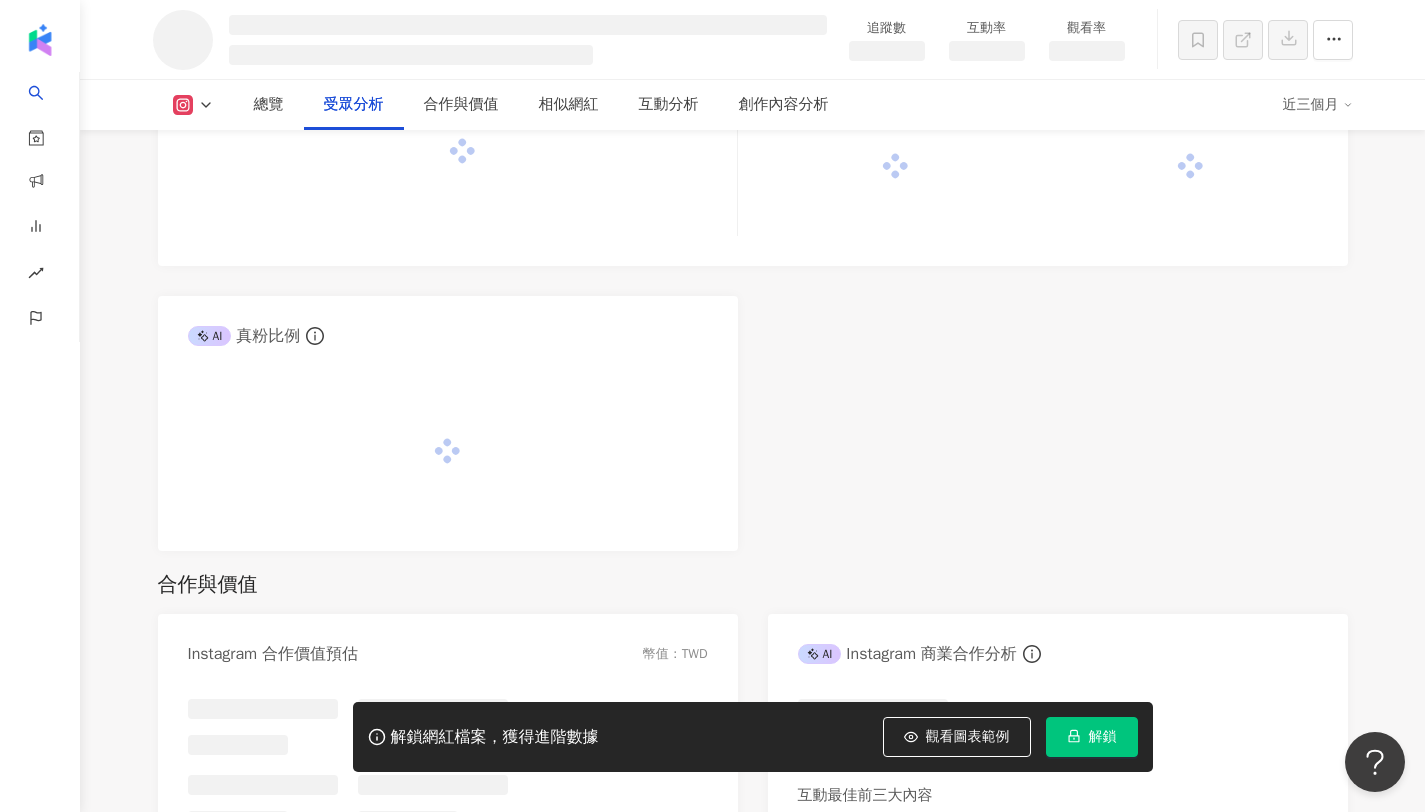 scroll, scrollTop: 1773, scrollLeft: 0, axis: vertical 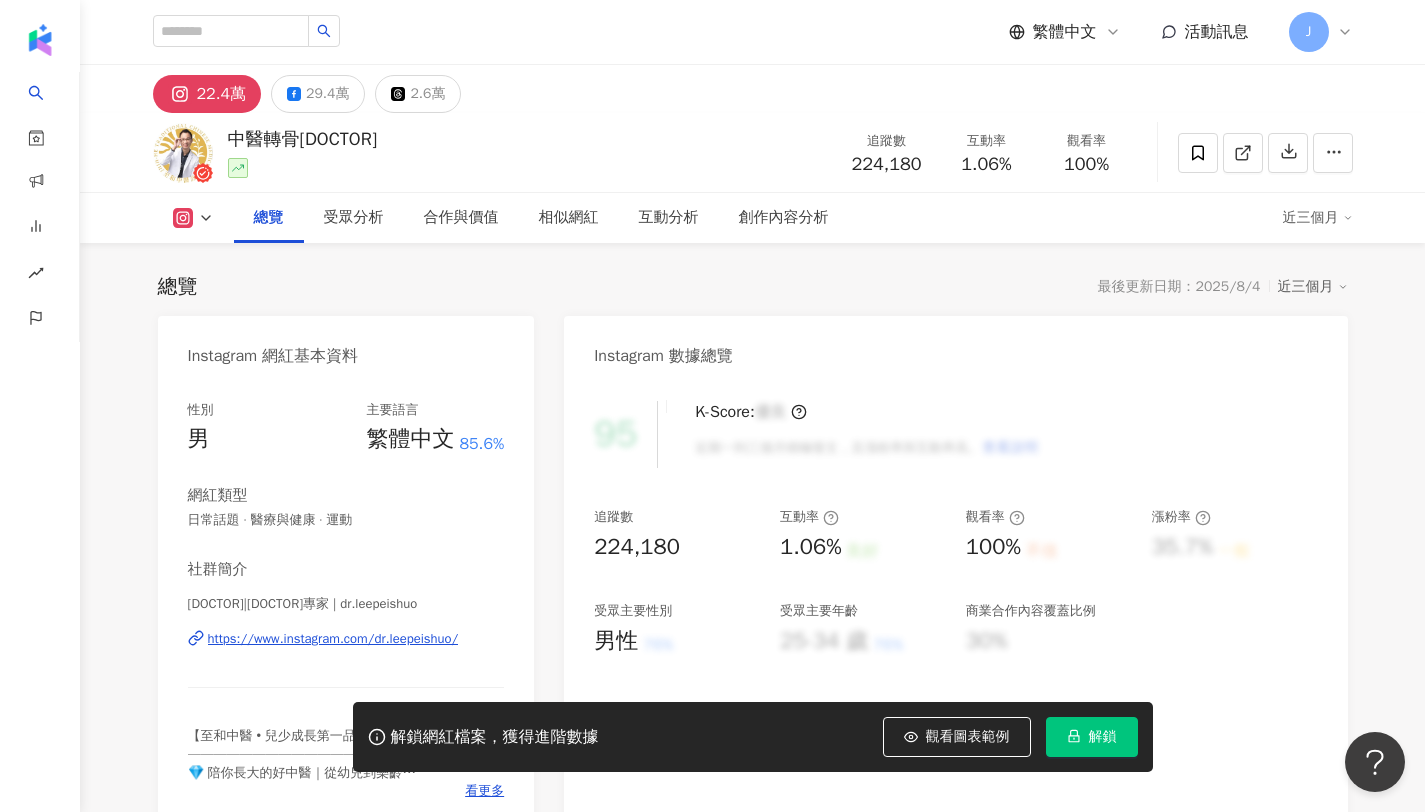 click on "解鎖" at bounding box center (1092, 737) 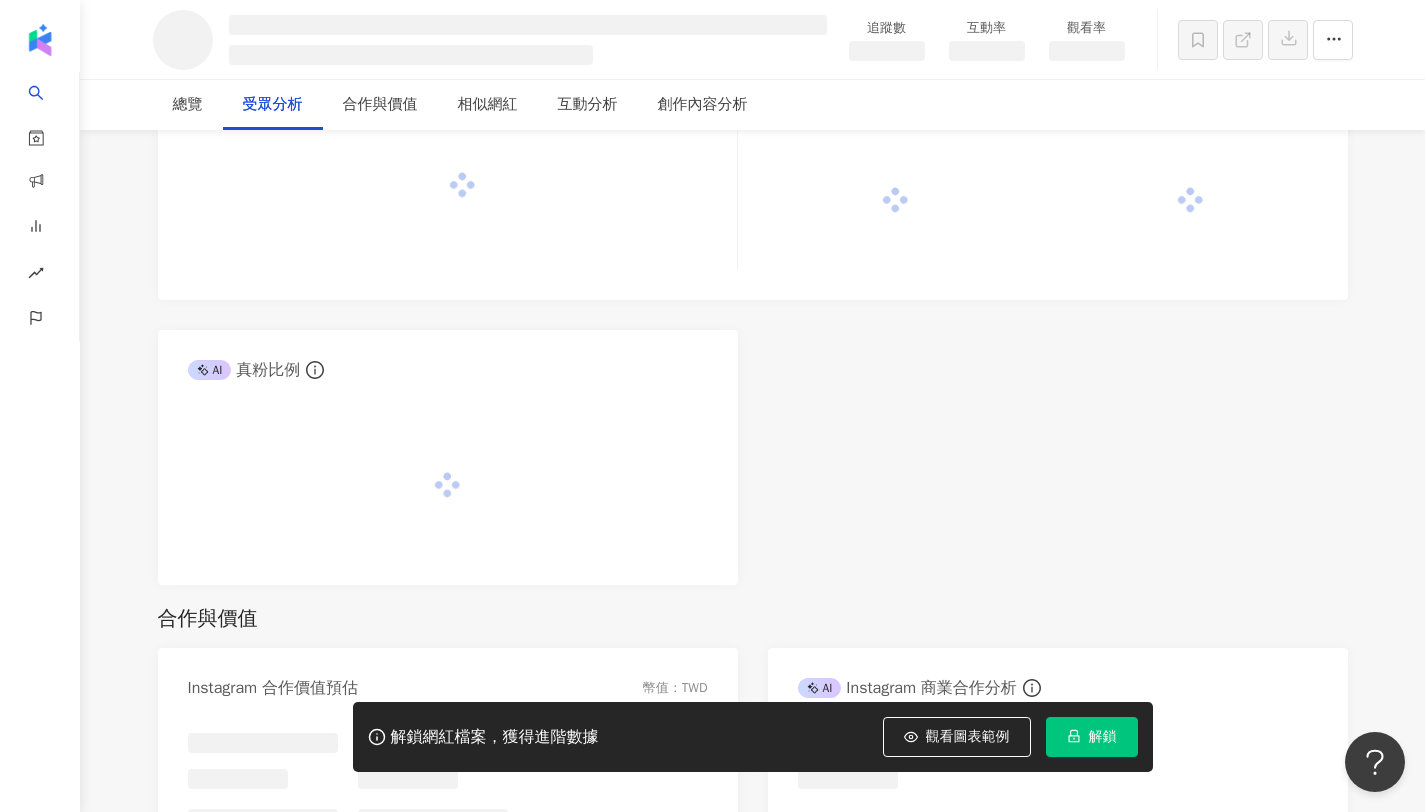 scroll, scrollTop: 1742, scrollLeft: 0, axis: vertical 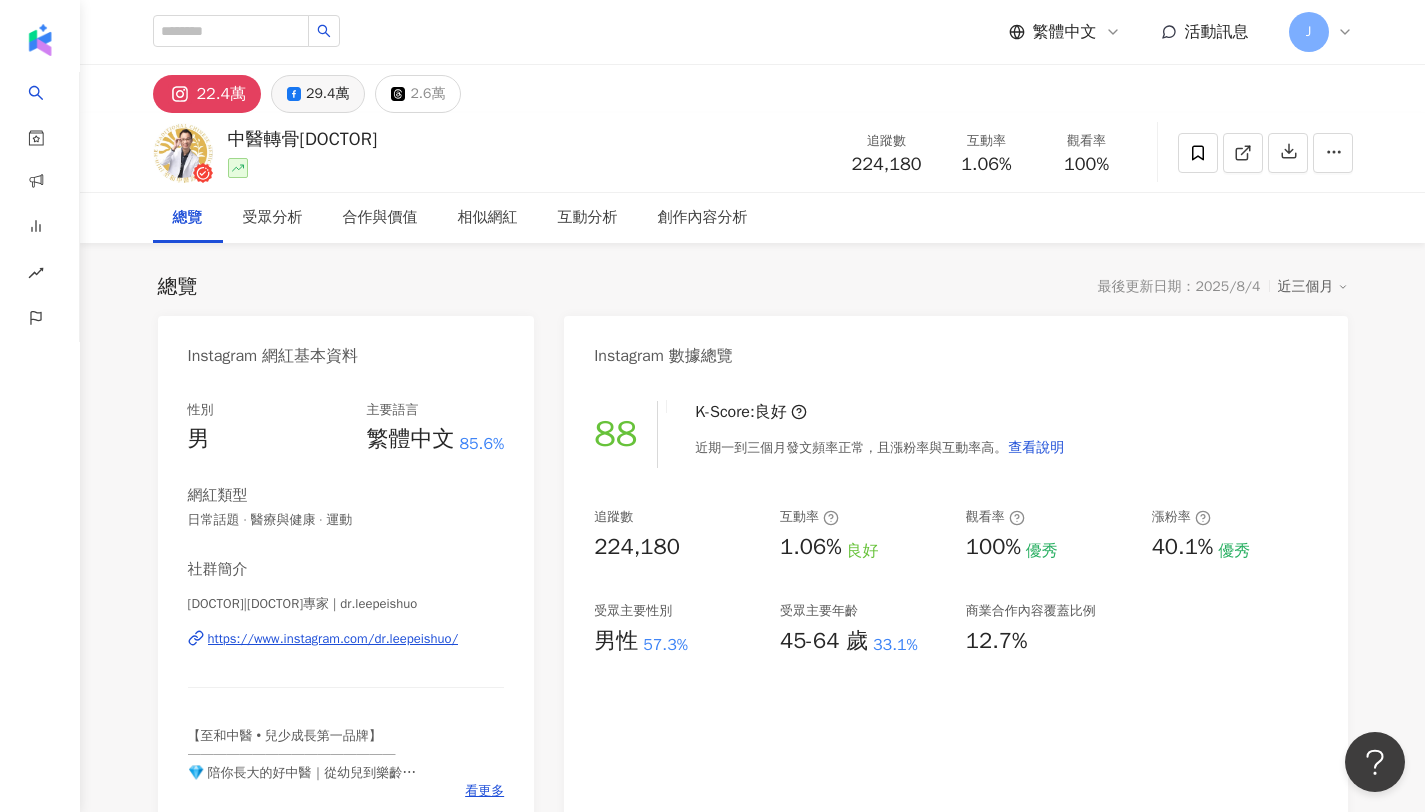 click on "29.4萬" at bounding box center (318, 94) 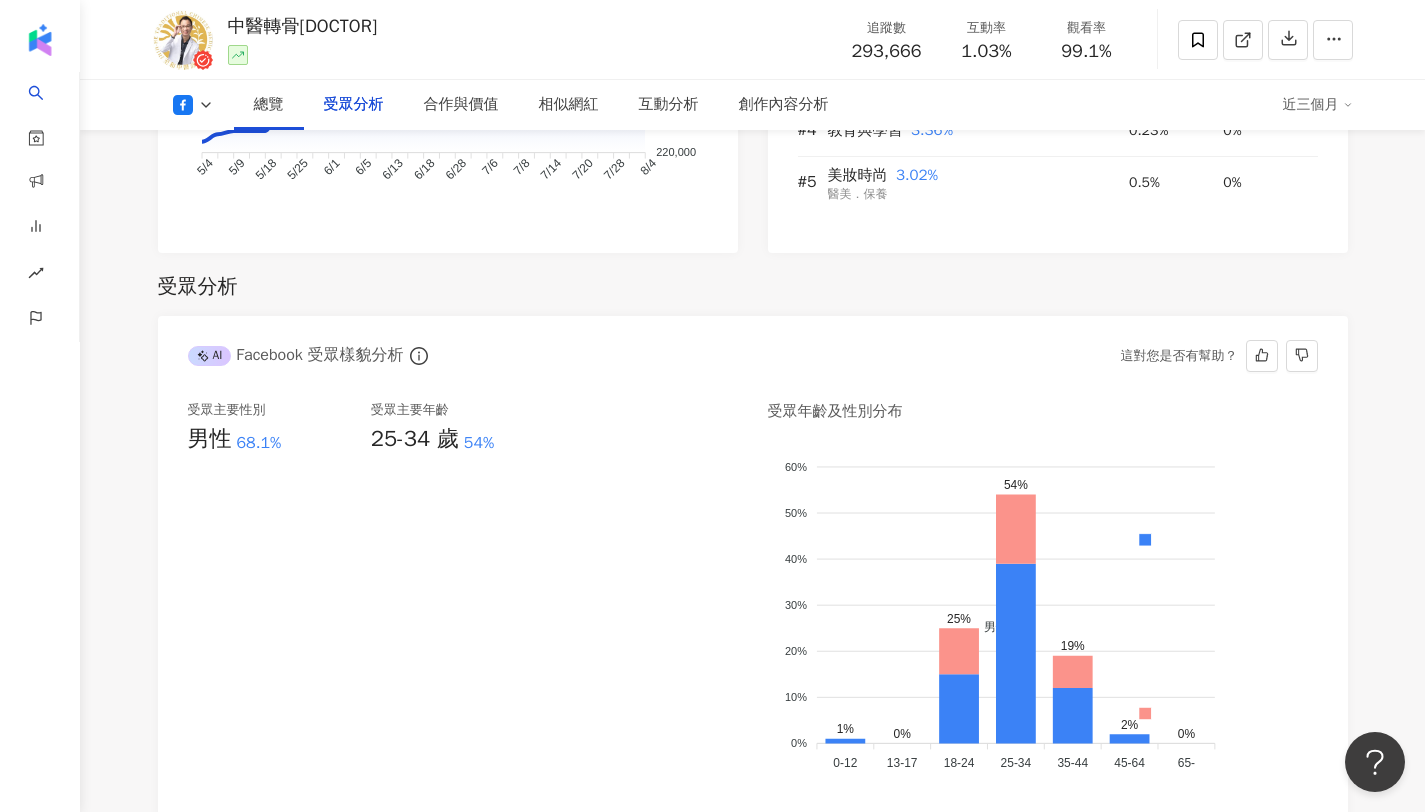 scroll, scrollTop: 1788, scrollLeft: 0, axis: vertical 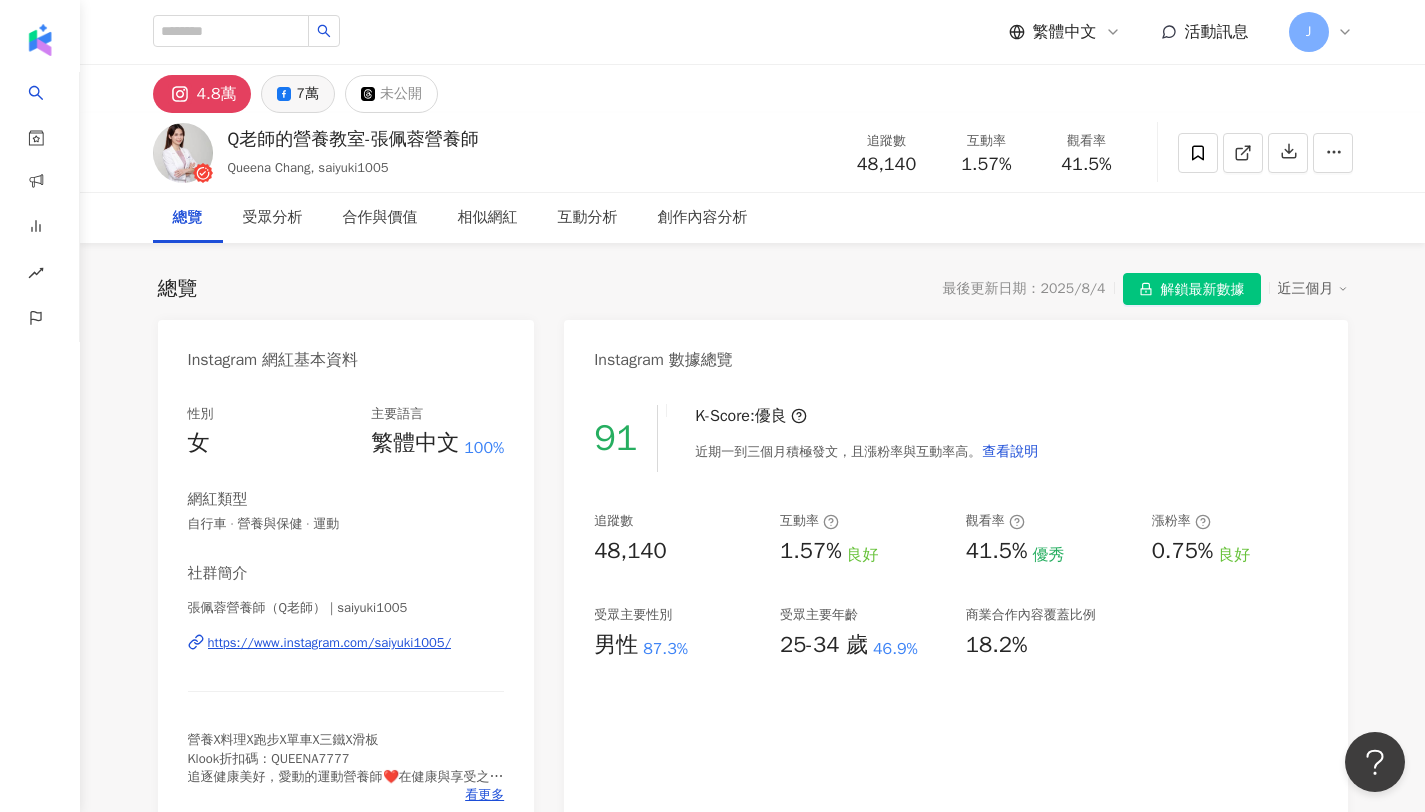 click on "7萬" at bounding box center [307, 94] 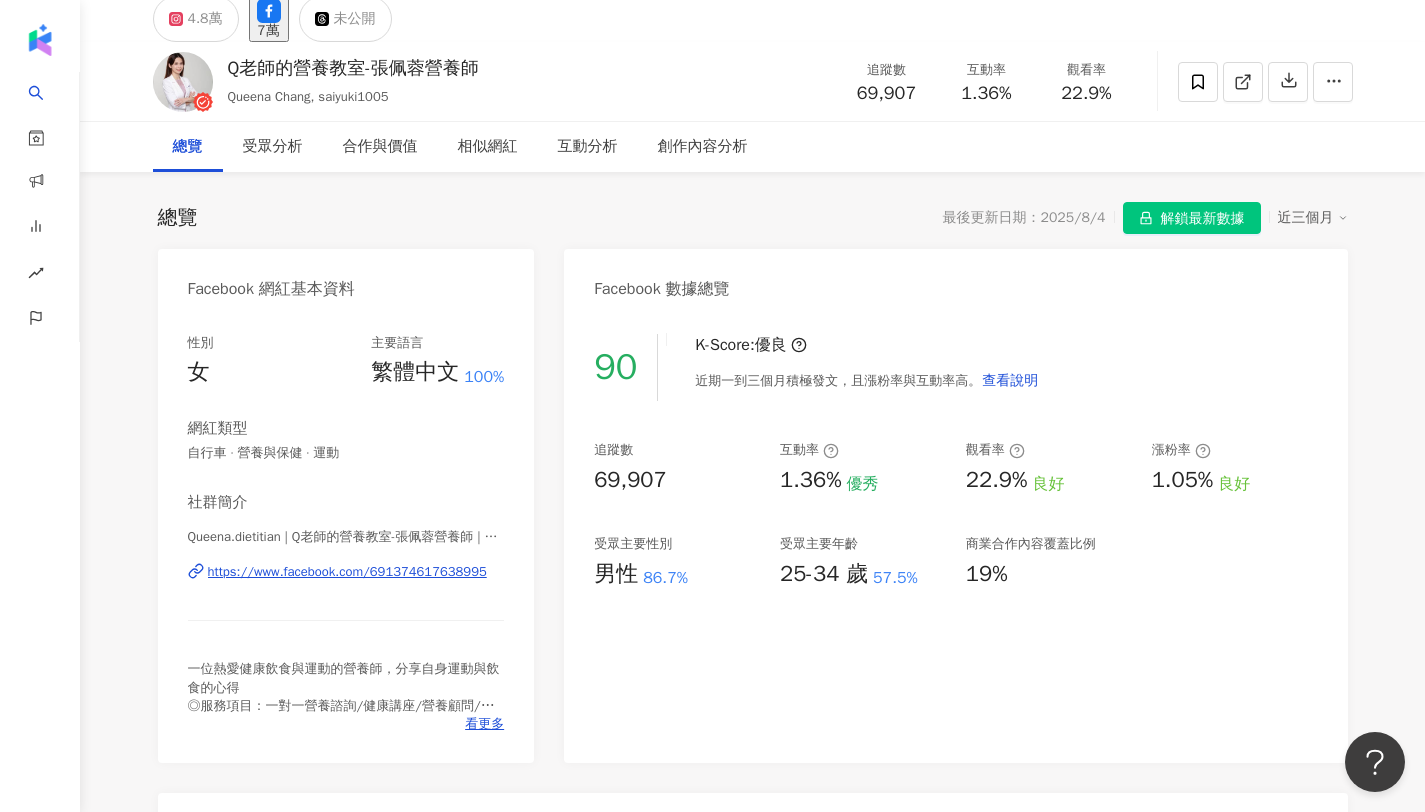 scroll, scrollTop: 0, scrollLeft: 0, axis: both 